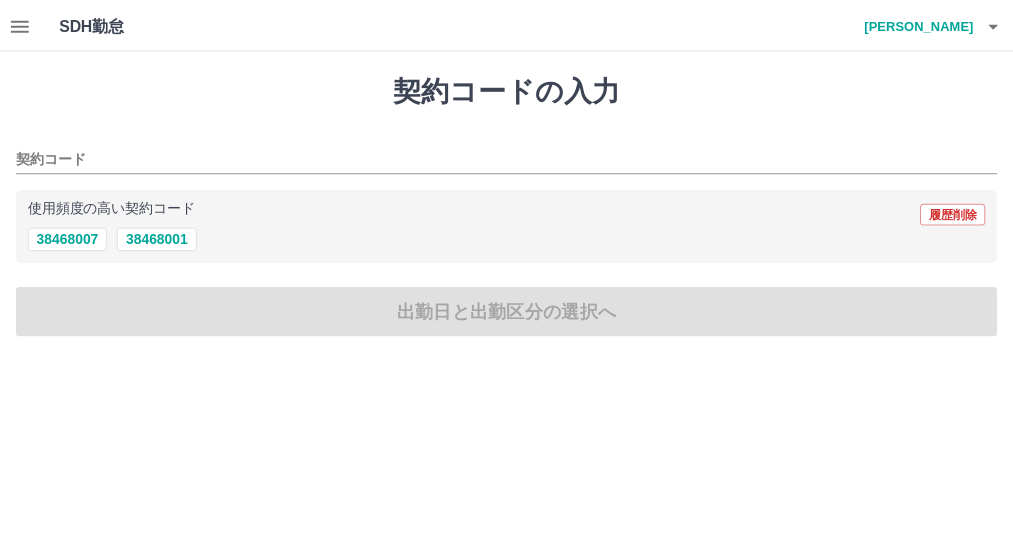 scroll, scrollTop: 0, scrollLeft: 0, axis: both 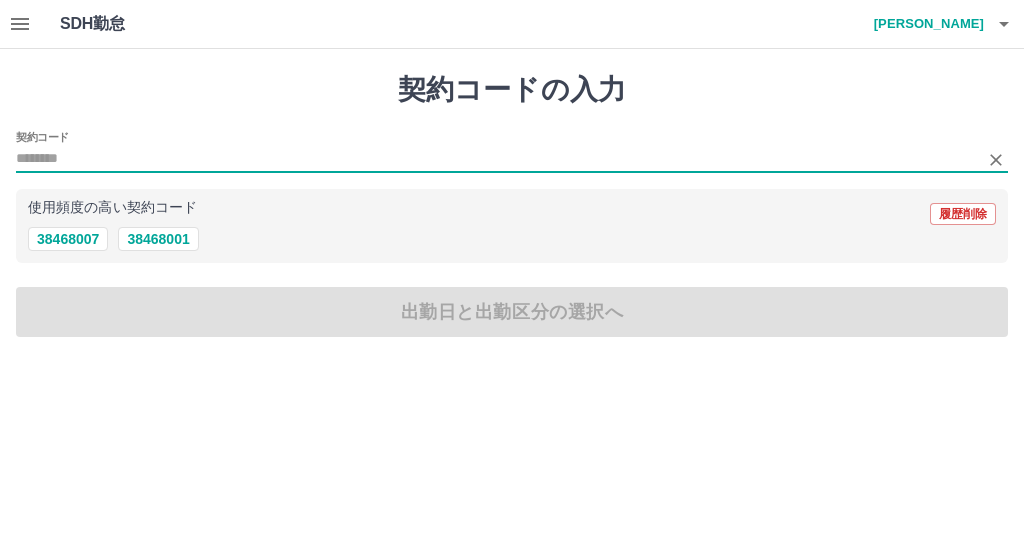 click on "契約コード" at bounding box center [497, 159] 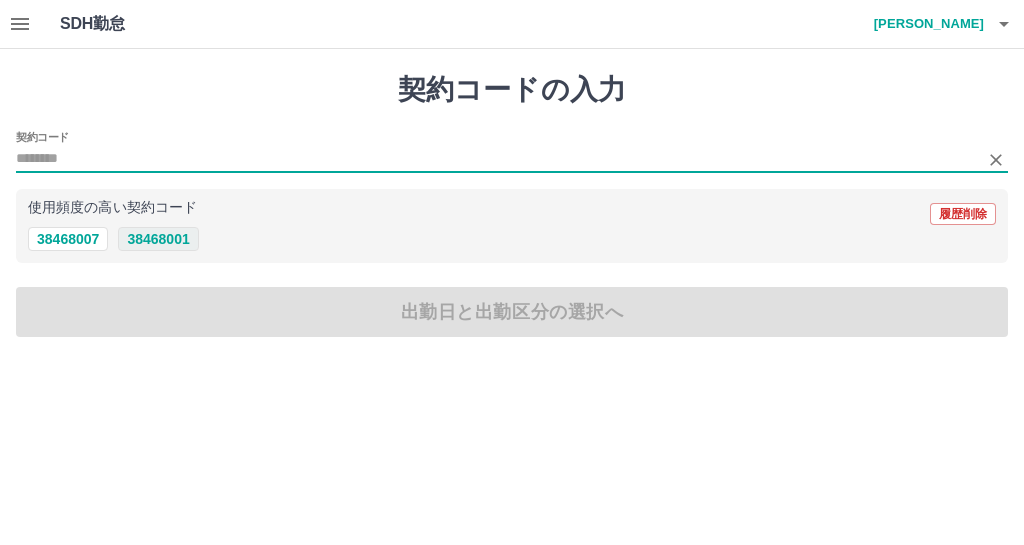 click on "38468001" at bounding box center [158, 239] 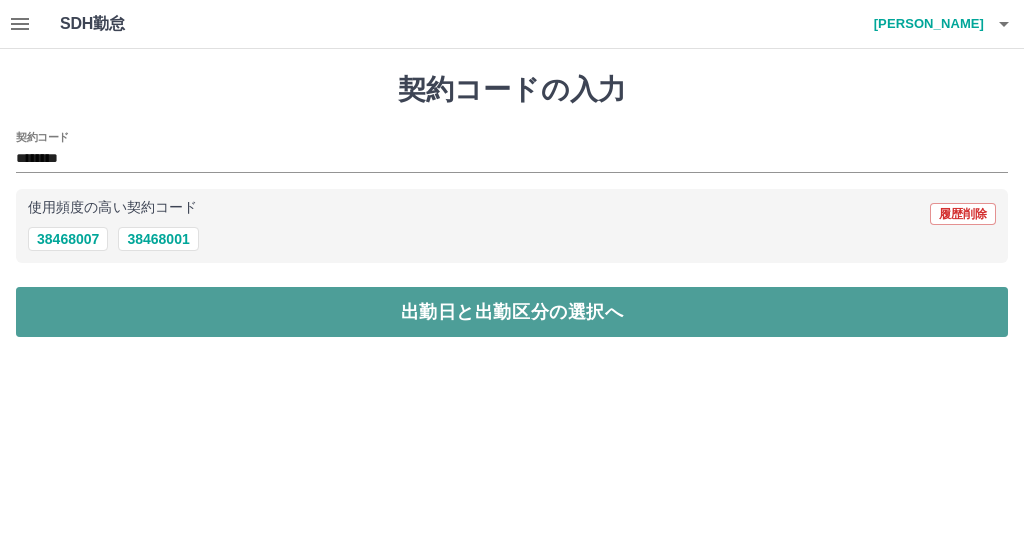 click on "出勤日と出勤区分の選択へ" at bounding box center (512, 312) 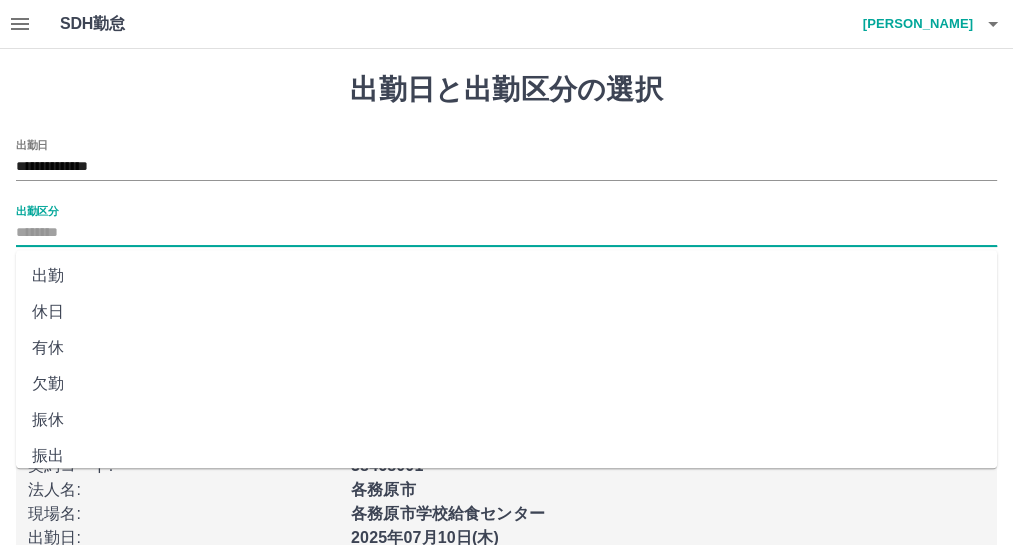 click on "出勤区分" at bounding box center [506, 233] 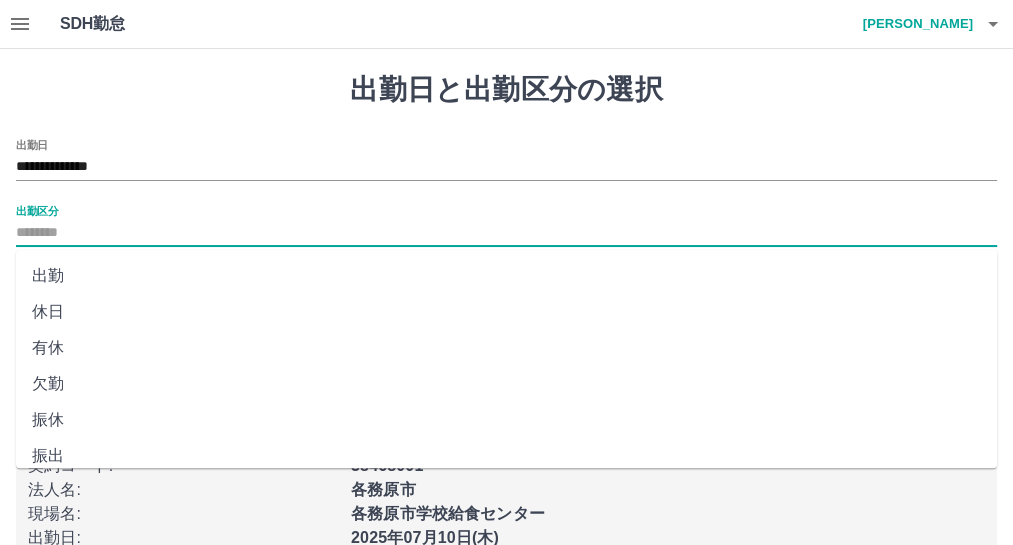 click on "出勤" at bounding box center [506, 276] 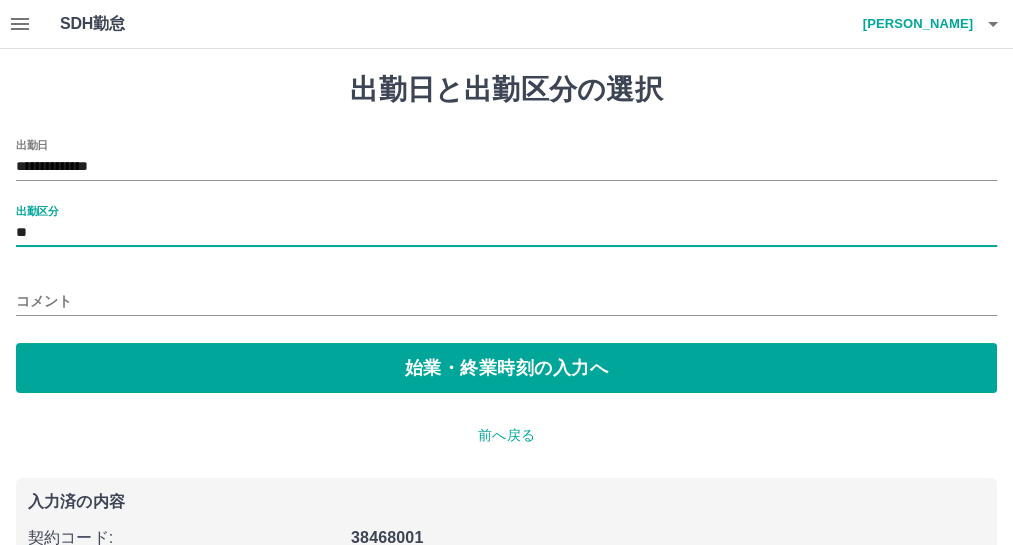 type on "**" 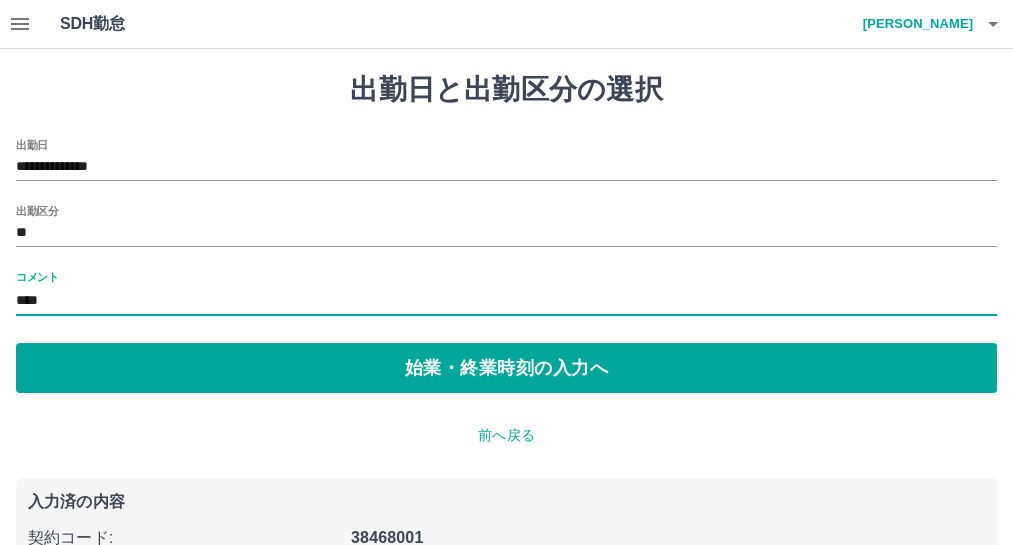 click on "****" at bounding box center [506, 301] 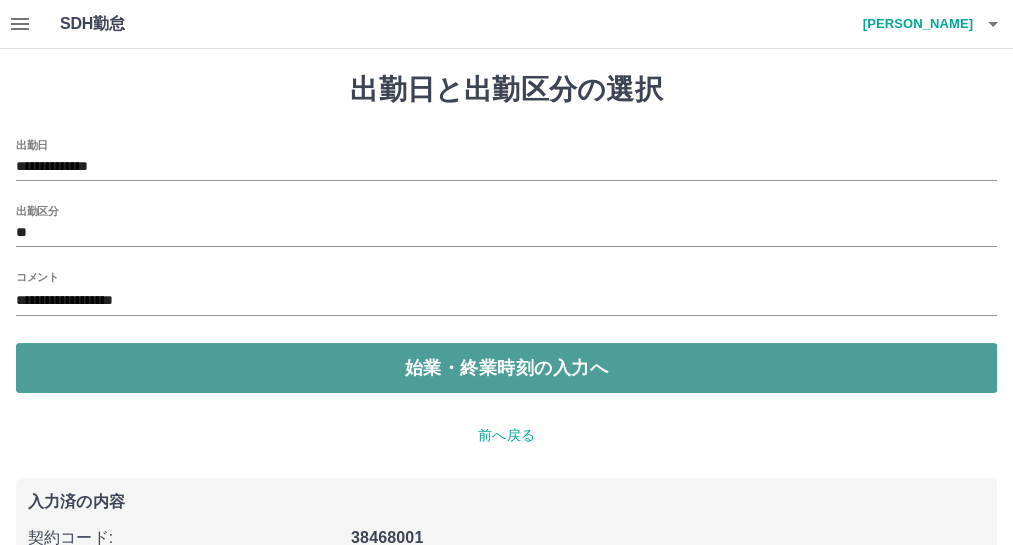 click on "始業・終業時刻の入力へ" at bounding box center [506, 368] 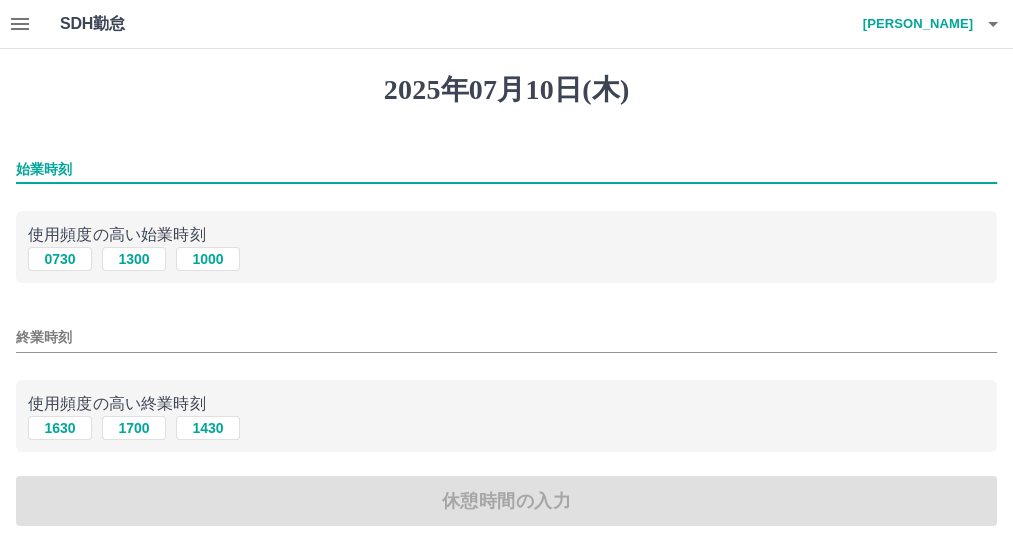 click on "始業時刻" at bounding box center (506, 169) 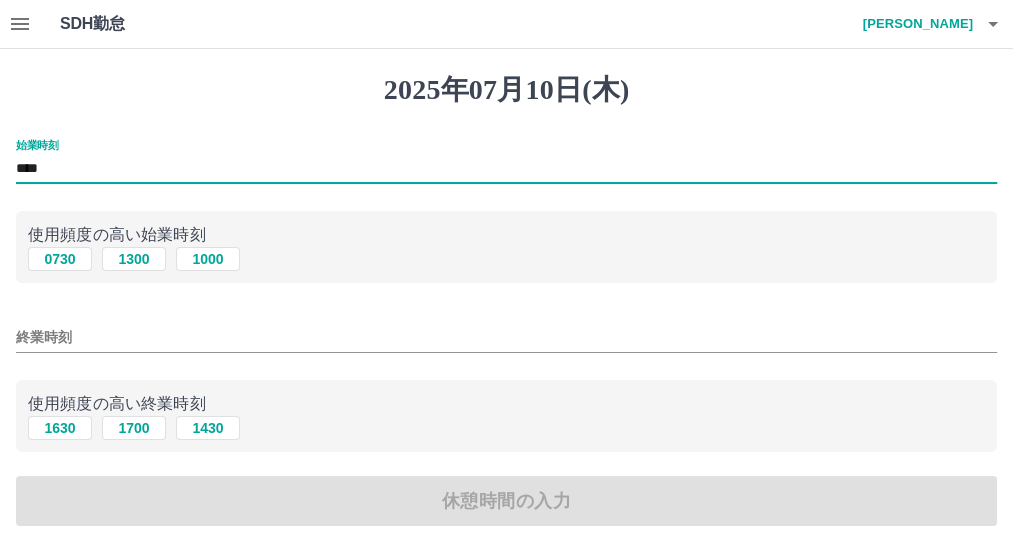 click on "終業時刻" at bounding box center [506, 337] 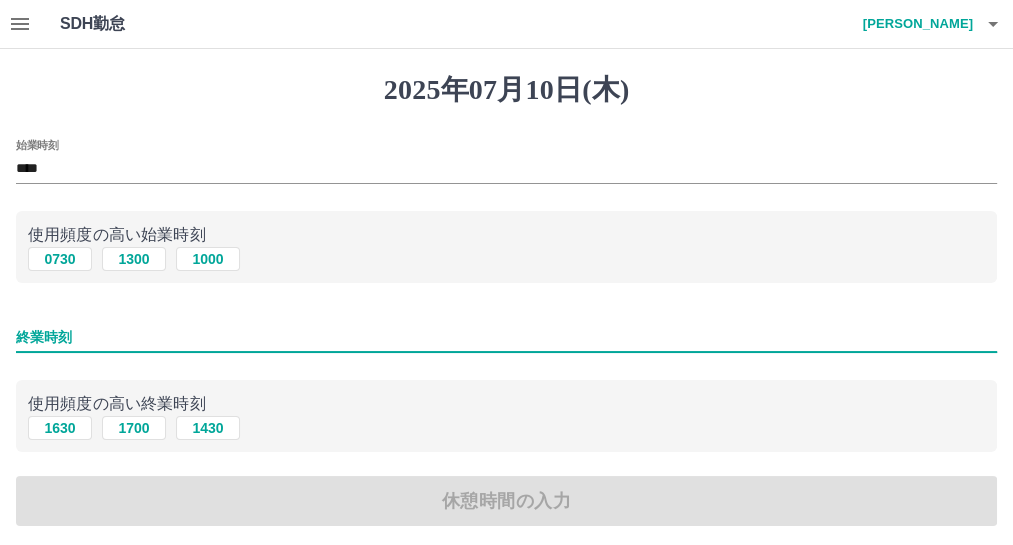 click on "終業時刻" at bounding box center [506, 337] 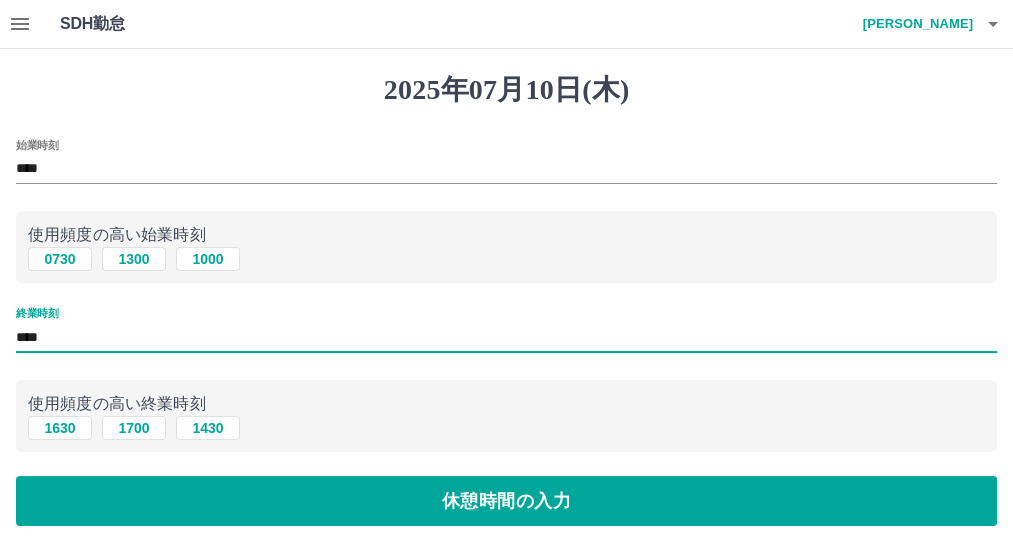 scroll, scrollTop: 428, scrollLeft: 0, axis: vertical 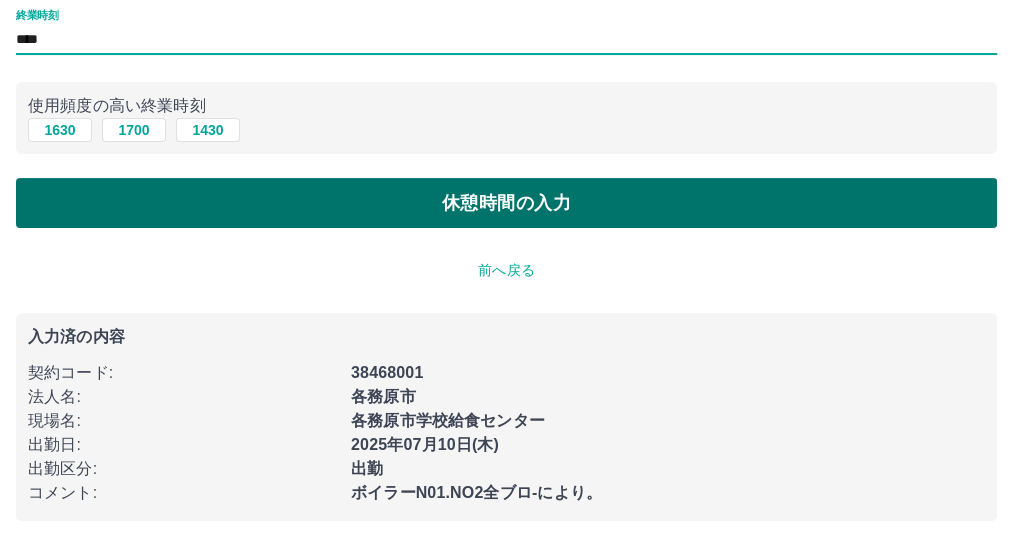 click on "休憩時間の入力" at bounding box center [506, 203] 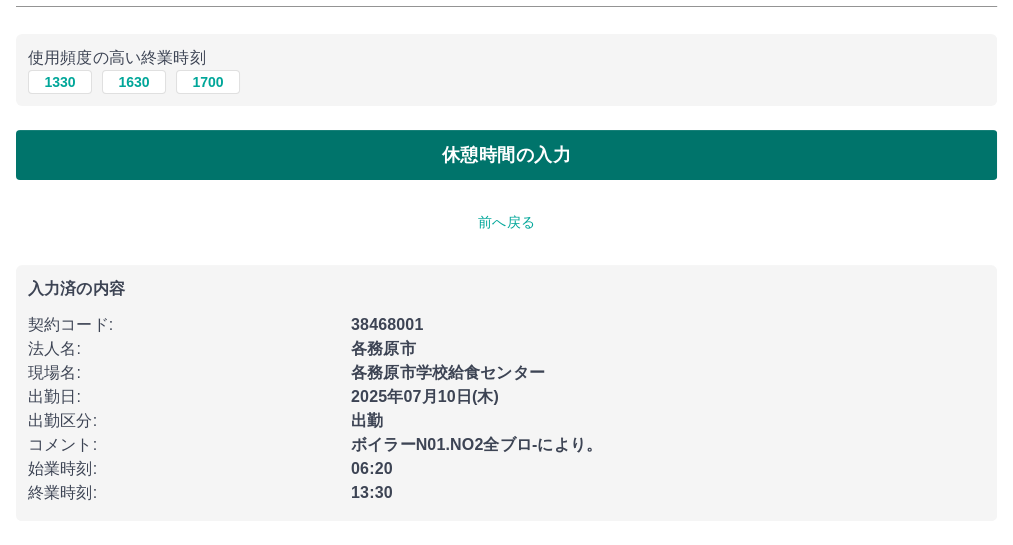 scroll, scrollTop: 0, scrollLeft: 0, axis: both 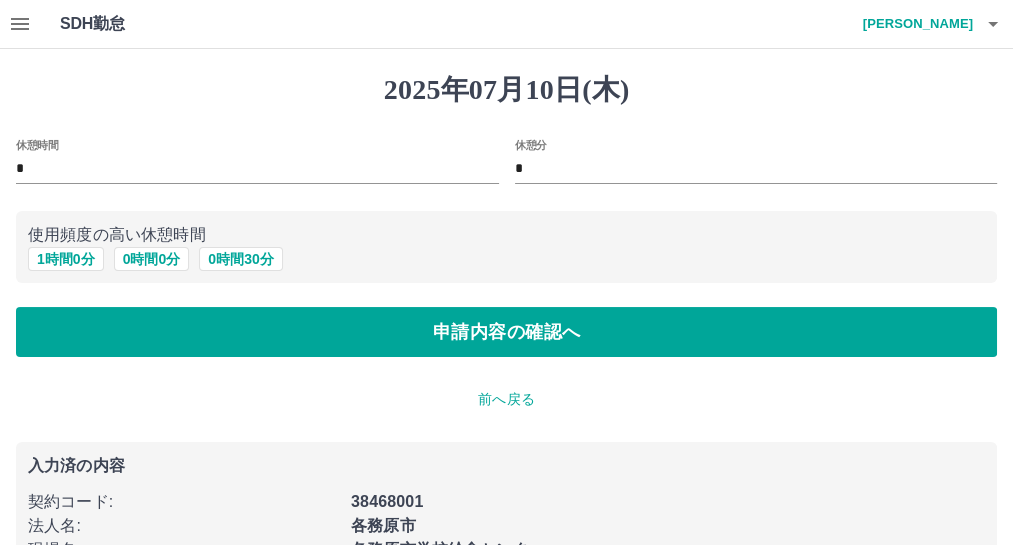 click 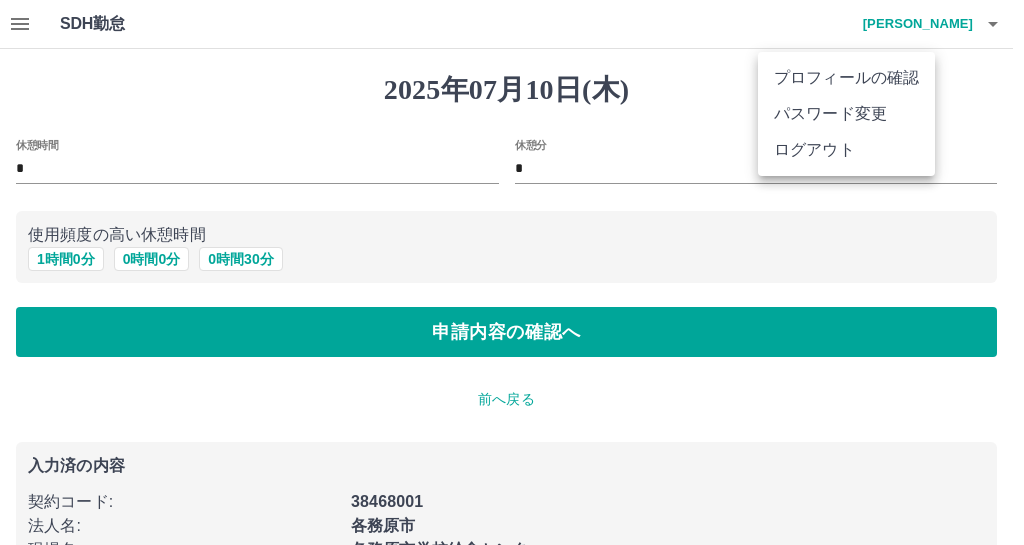 click at bounding box center (512, 272) 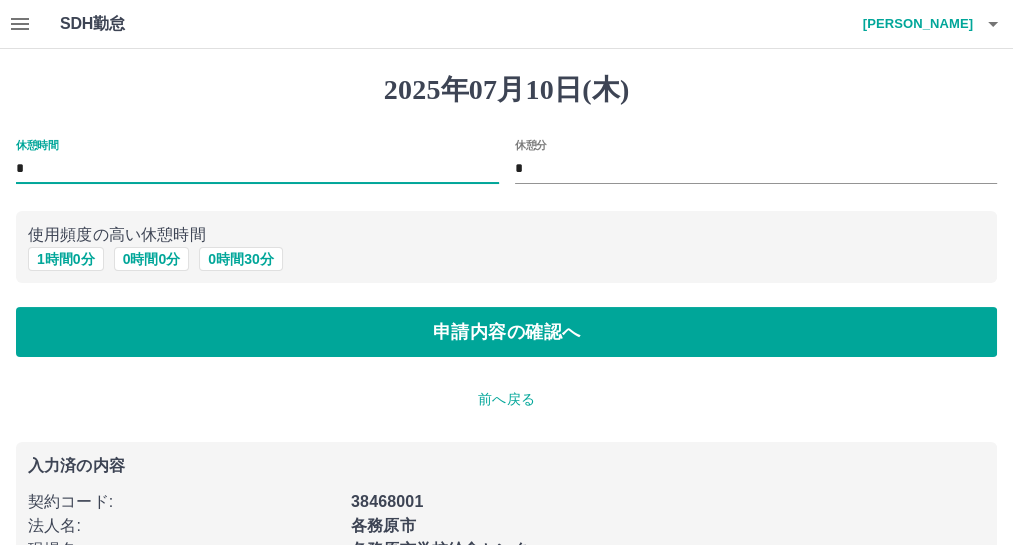 click on "*" at bounding box center [257, 169] 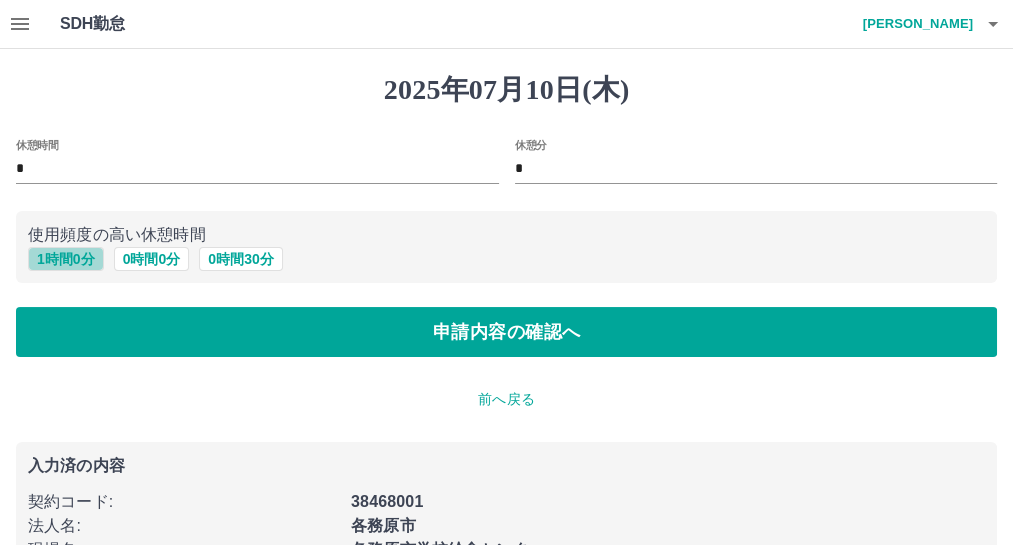 click on "1 時間 0 分" at bounding box center (66, 259) 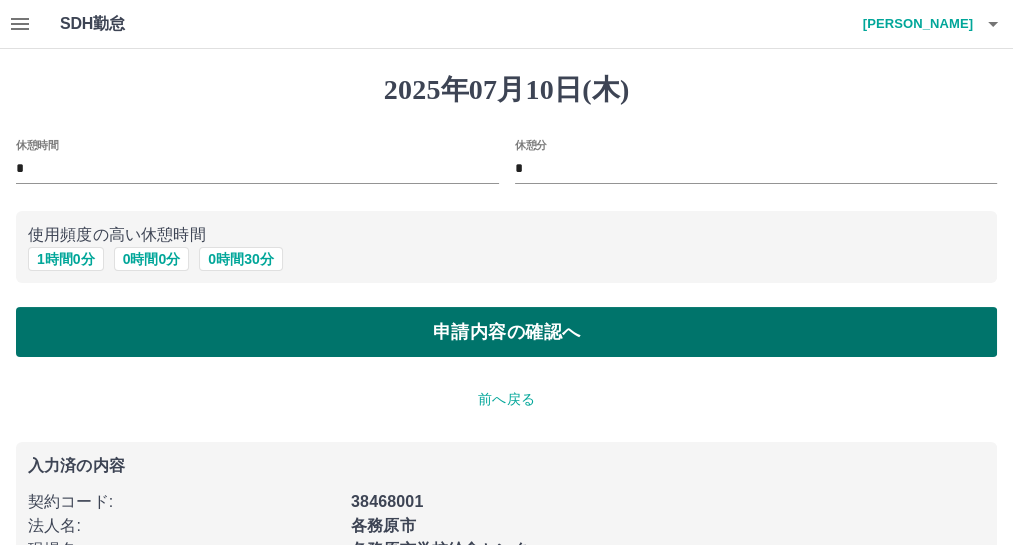 click on "申請内容の確認へ" at bounding box center [506, 332] 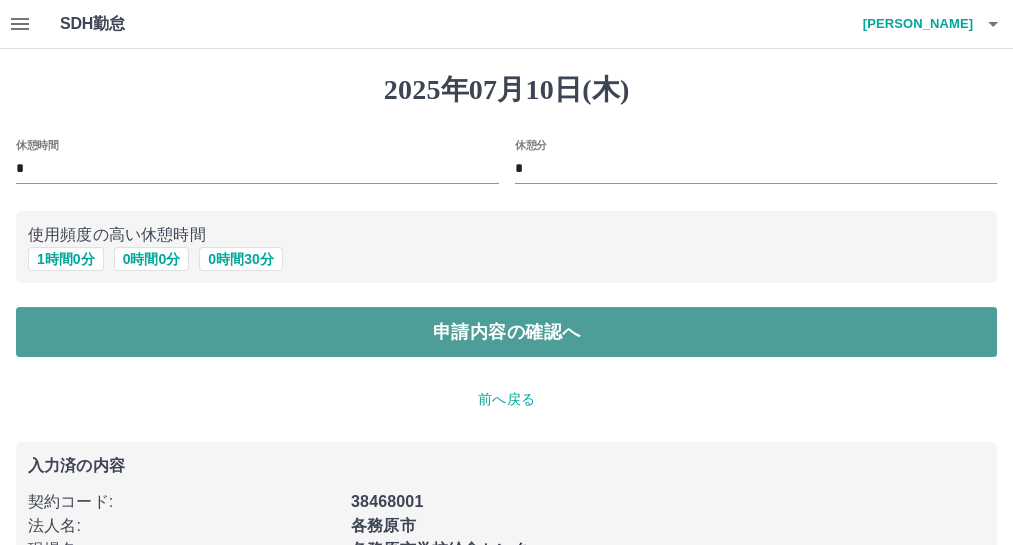 click on "申請内容の確認へ" at bounding box center (506, 332) 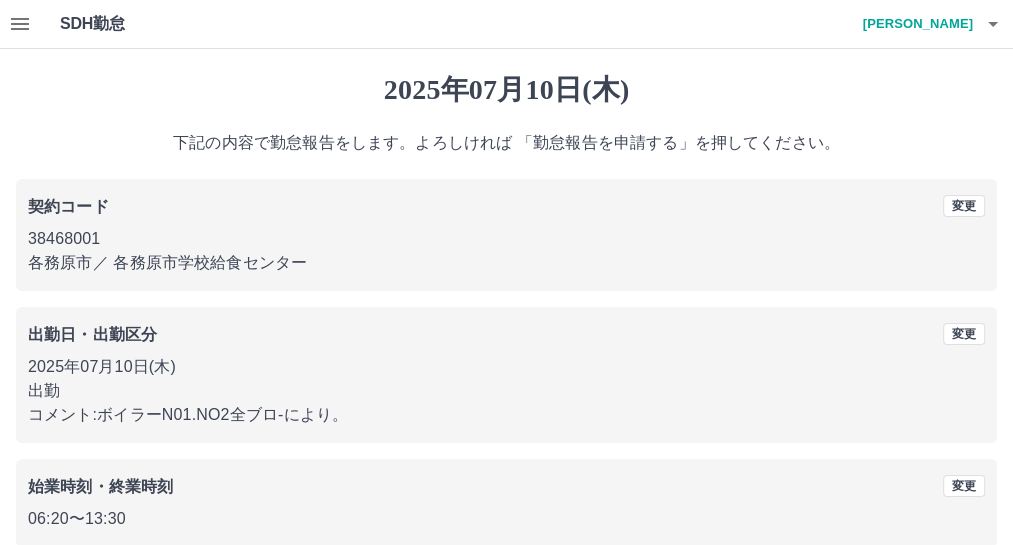 scroll, scrollTop: 387, scrollLeft: 0, axis: vertical 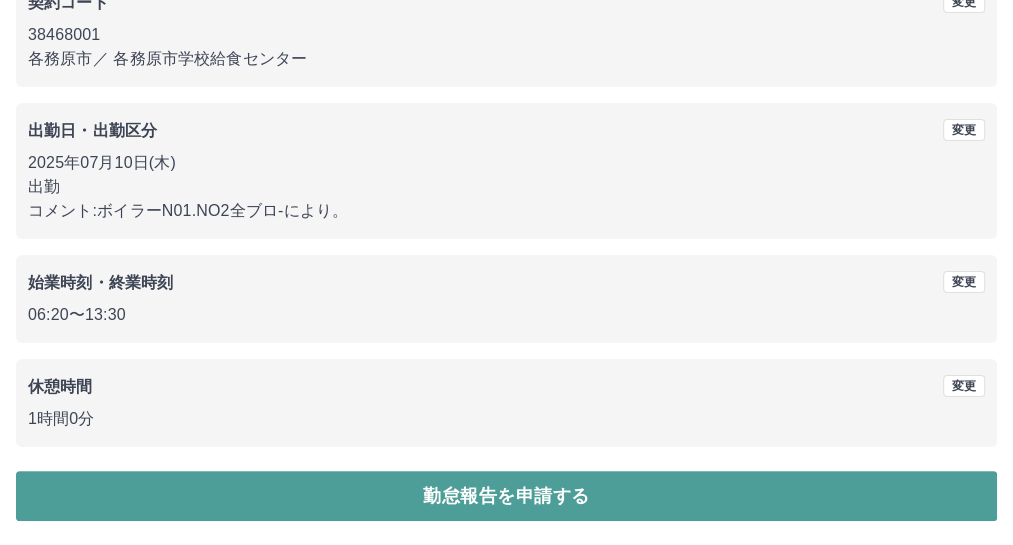 click on "勤怠報告を申請する" at bounding box center (506, 496) 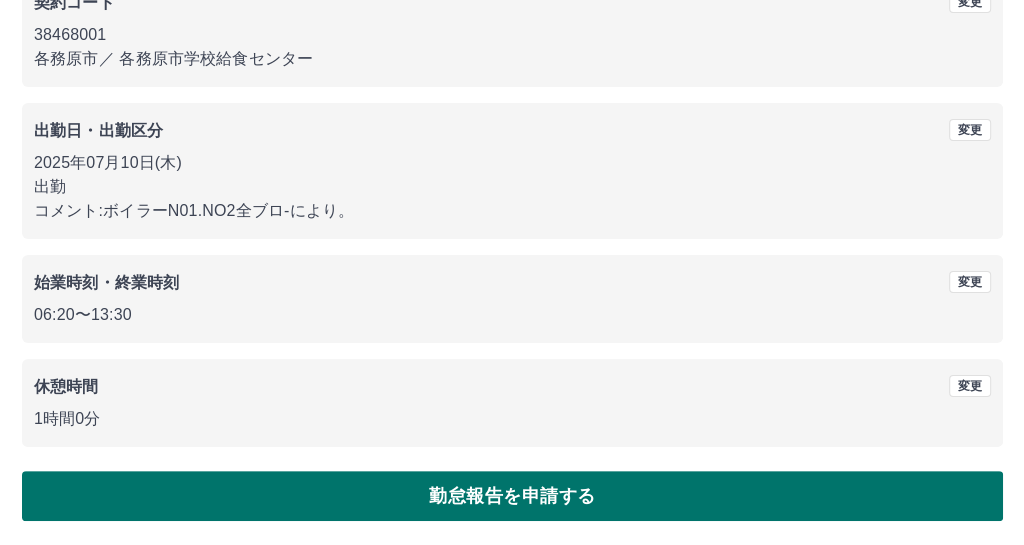 scroll, scrollTop: 0, scrollLeft: 0, axis: both 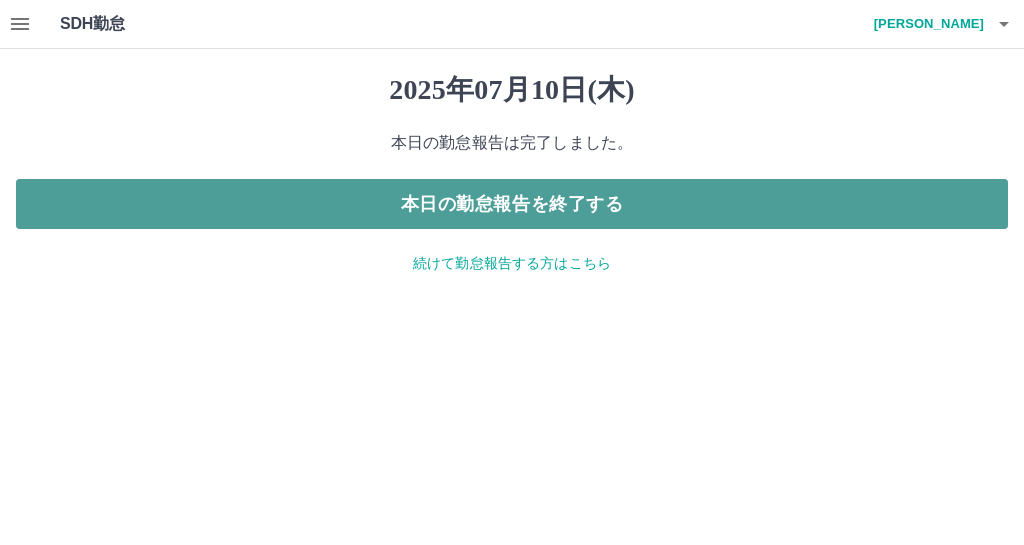 click on "本日の勤怠報告を終了する" at bounding box center (512, 204) 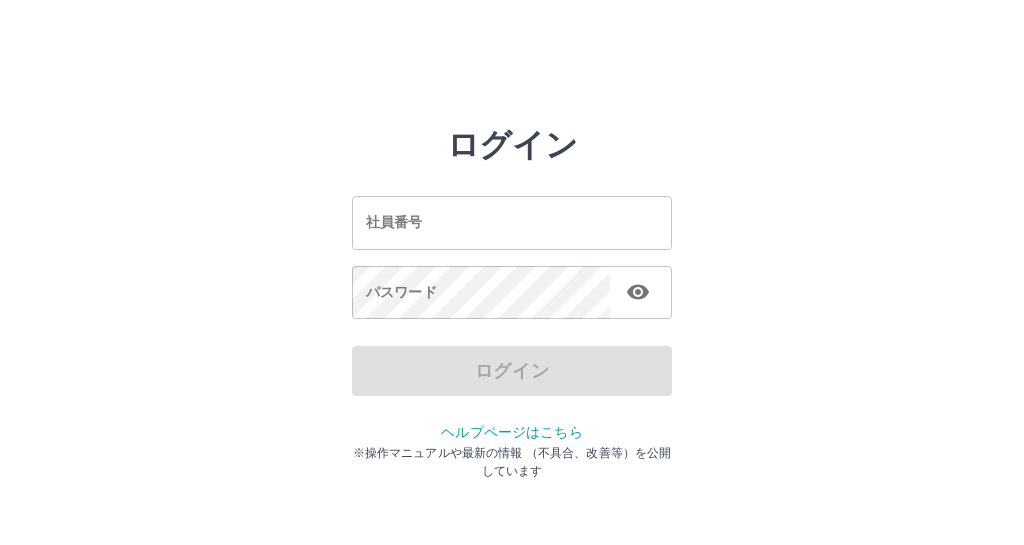 scroll, scrollTop: 0, scrollLeft: 0, axis: both 